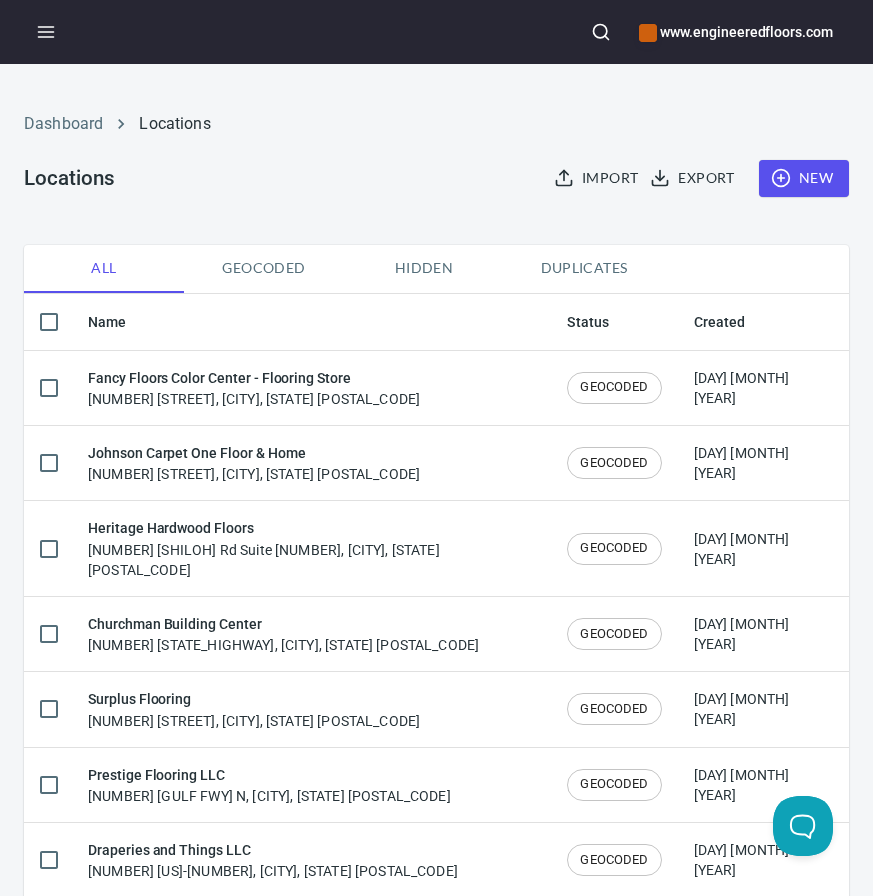 scroll, scrollTop: 0, scrollLeft: 0, axis: both 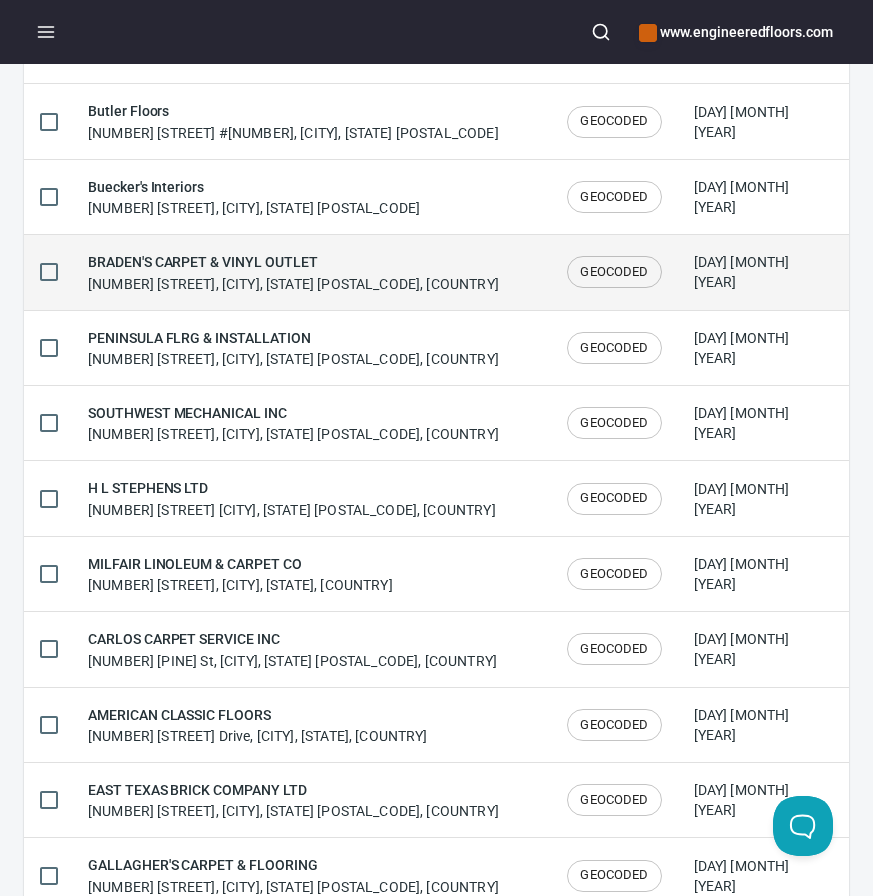 click on "BRADEN'S CARPET & VINYL OUTLET" at bounding box center (293, 262) 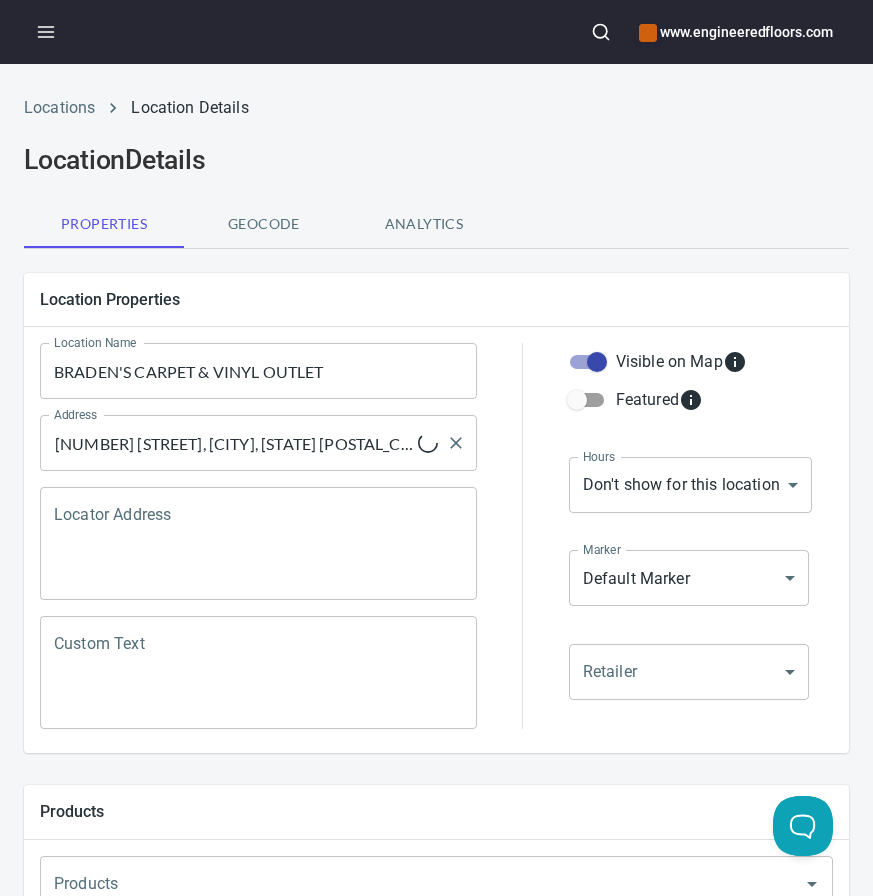 click on "[NUMBER] [STREET], [CITY], [STATE] [POSTAL_CODE], [COUNTRY]" at bounding box center (233, 443) 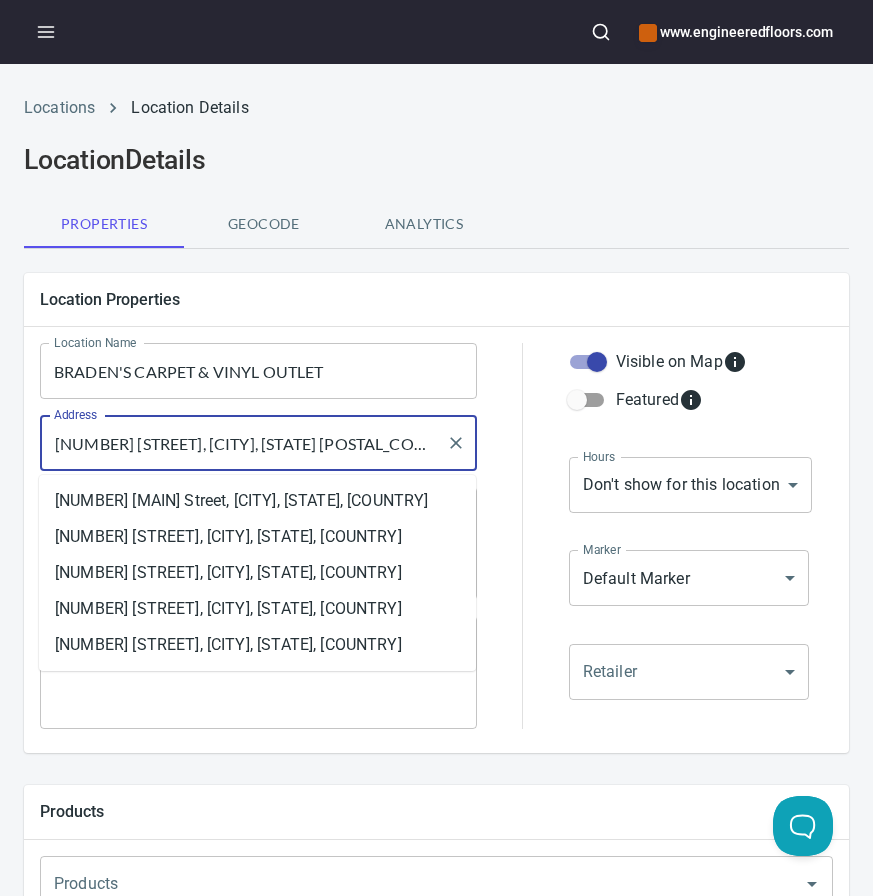 click on "[NUMBER] [STREET], [CITY], [STATE] [POSTAL_CODE], [COUNTRY]" at bounding box center (243, 443) 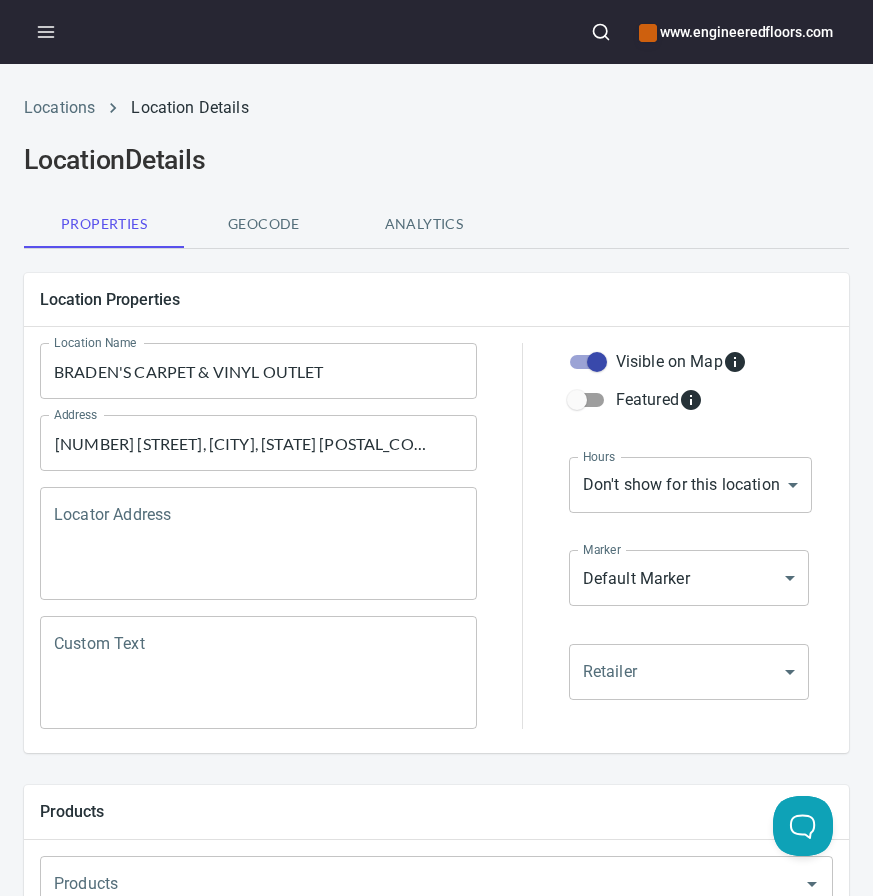 click on "BRADEN'S CARPET & VINYL OUTLET" at bounding box center [258, 371] 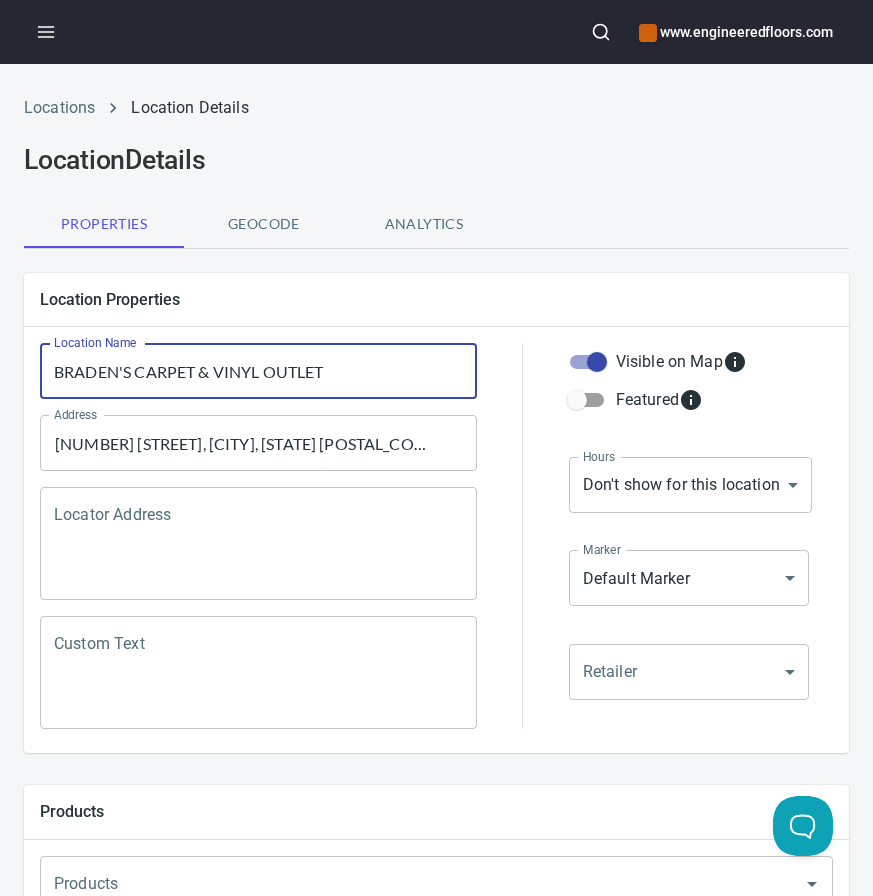 click on "BRADEN'S CARPET & VINYL OUTLET" at bounding box center (258, 371) 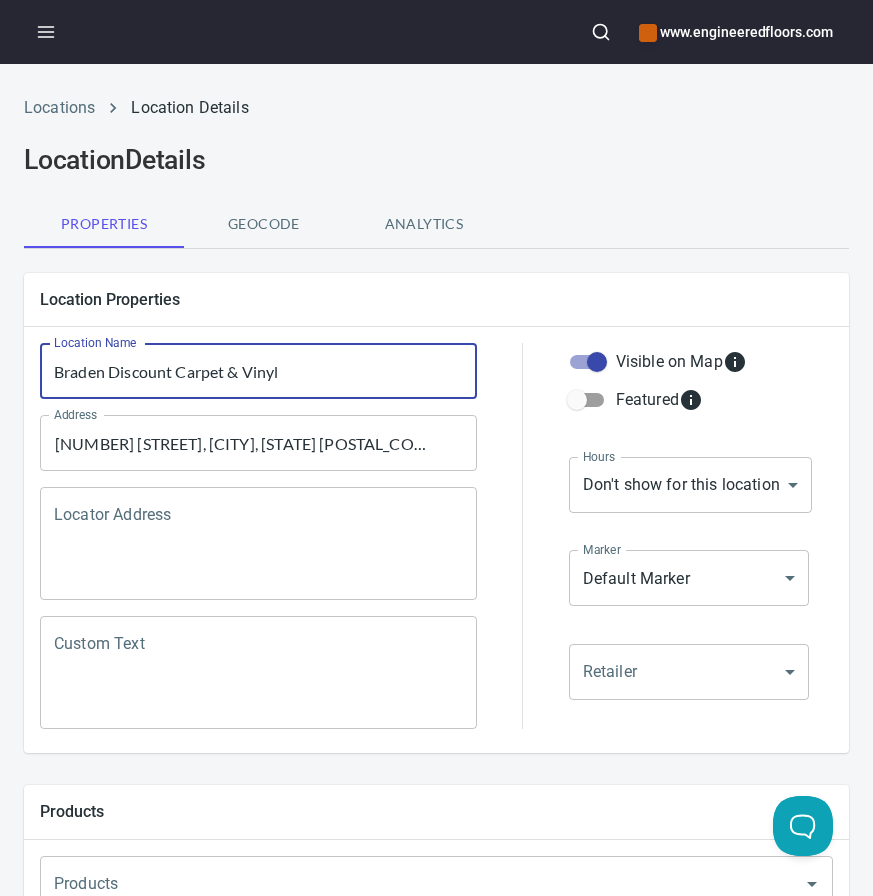 type on "Braden Discount Carpet & Vinyl" 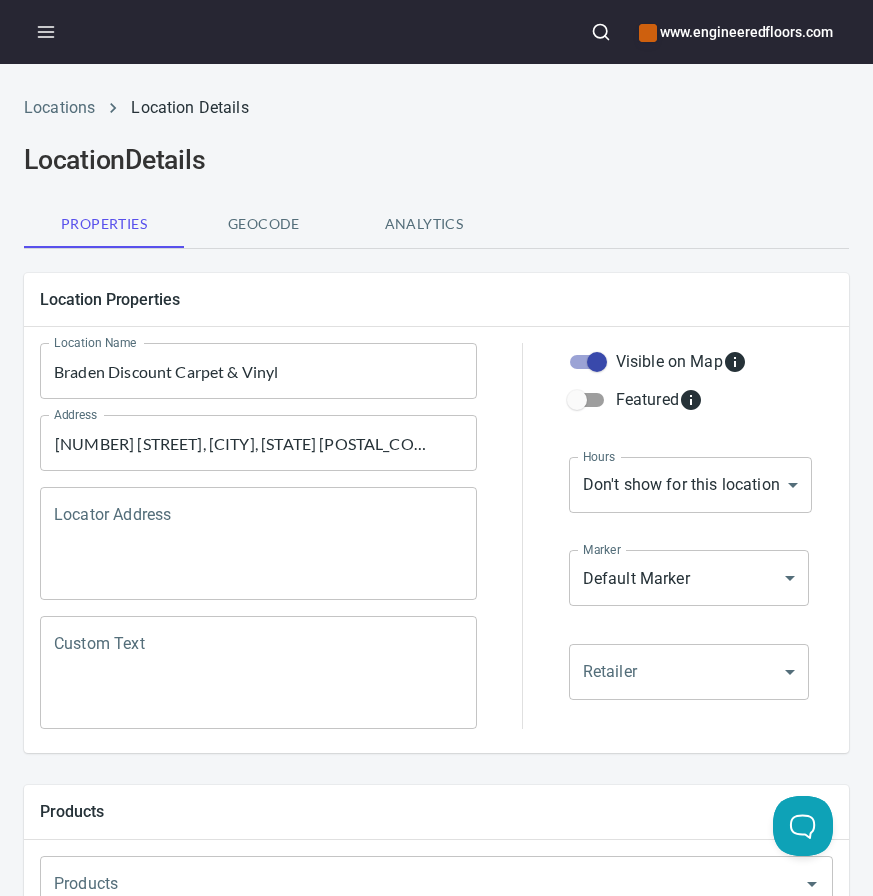 click at bounding box center (523, 536) 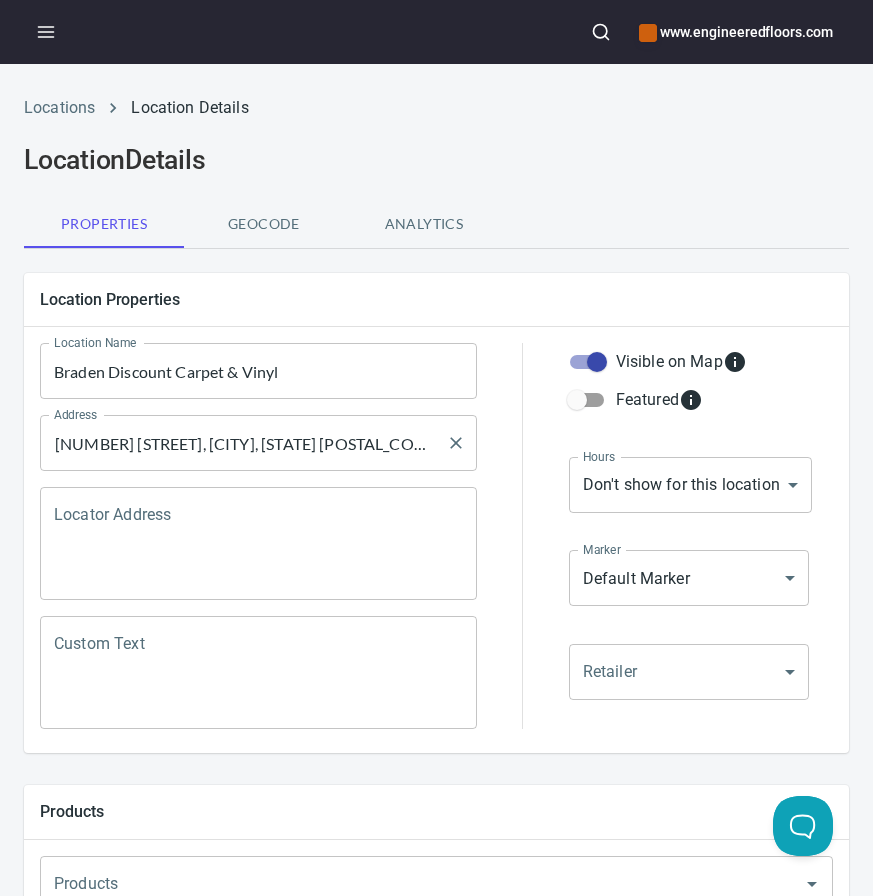 click on "[NUMBER] [STREET], [CITY], [STATE] [POSTAL_CODE], [COUNTRY]" at bounding box center [243, 443] 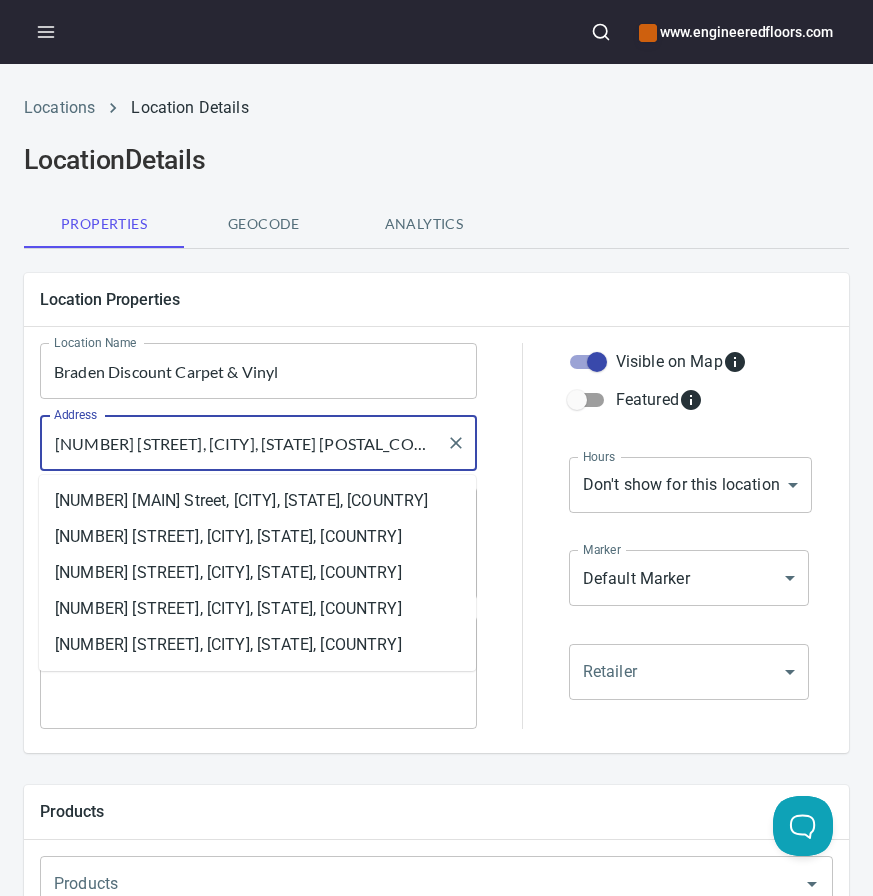 click on "[NUMBER] [STREET], [CITY], [STATE] [POSTAL_CODE], [COUNTRY]" at bounding box center [243, 443] 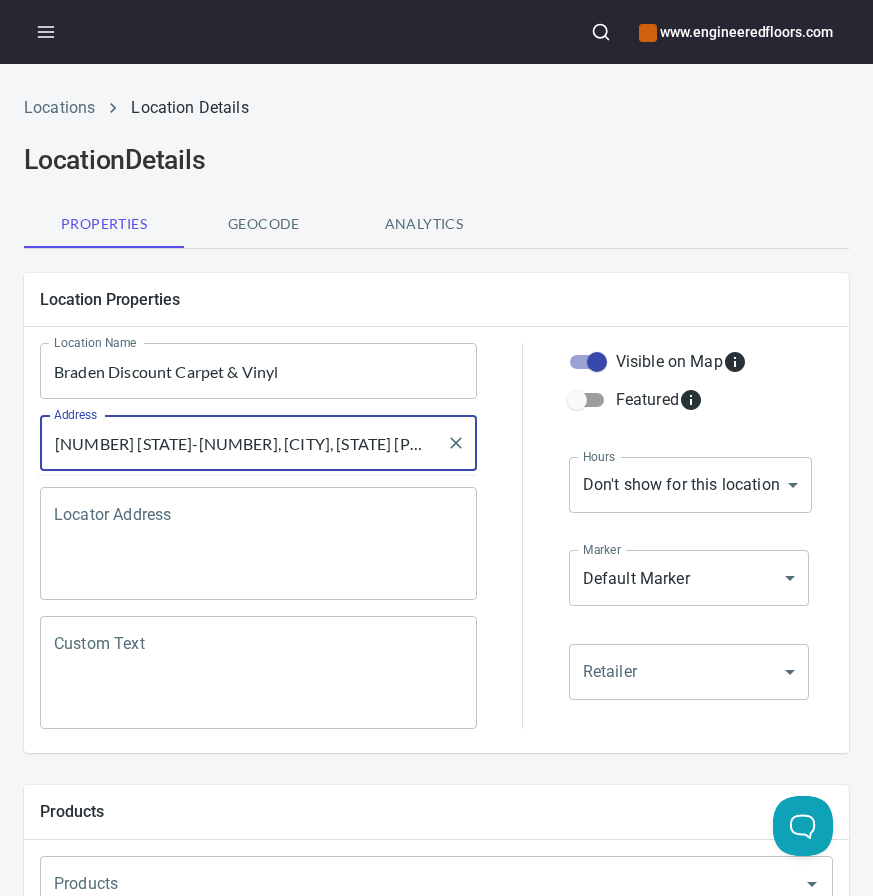 type on "[NUMBER] [STATE]-[NUMBER], [CITY], [STATE] [POSTAL_CODE]" 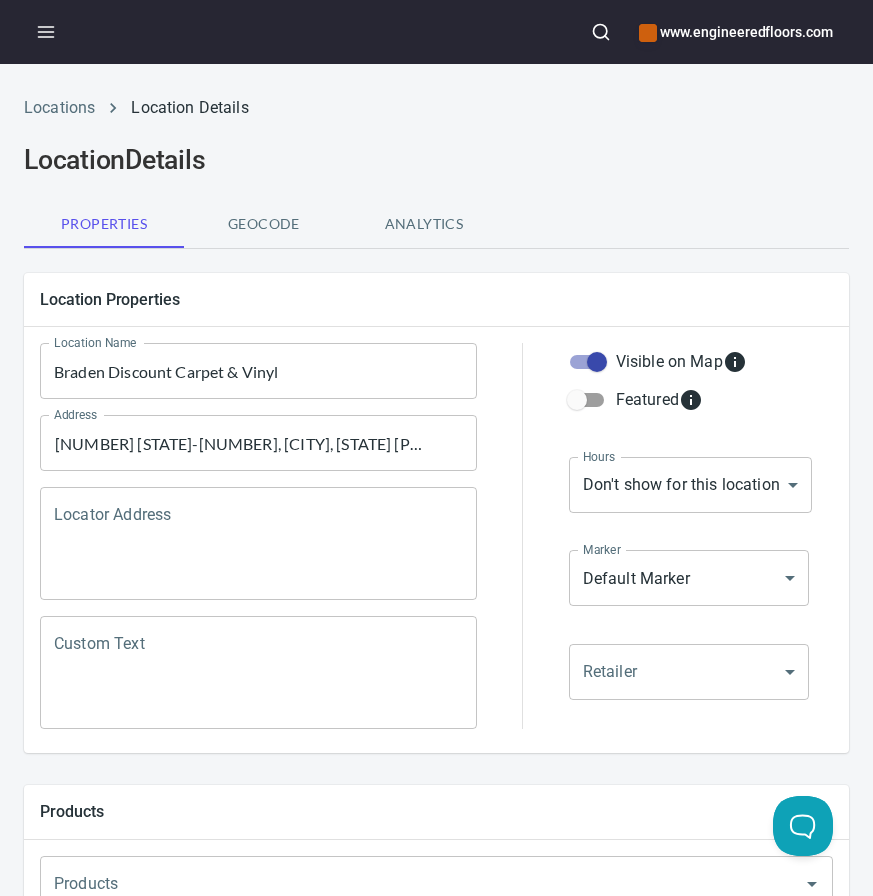 click at bounding box center [523, 536] 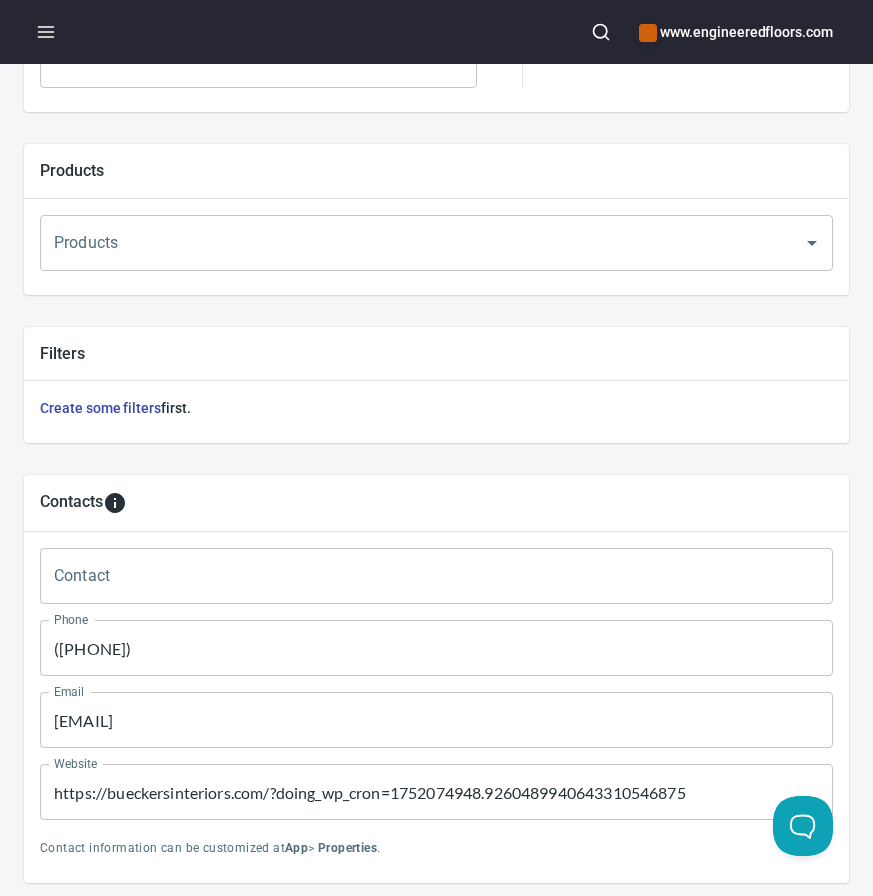 scroll, scrollTop: 922, scrollLeft: 0, axis: vertical 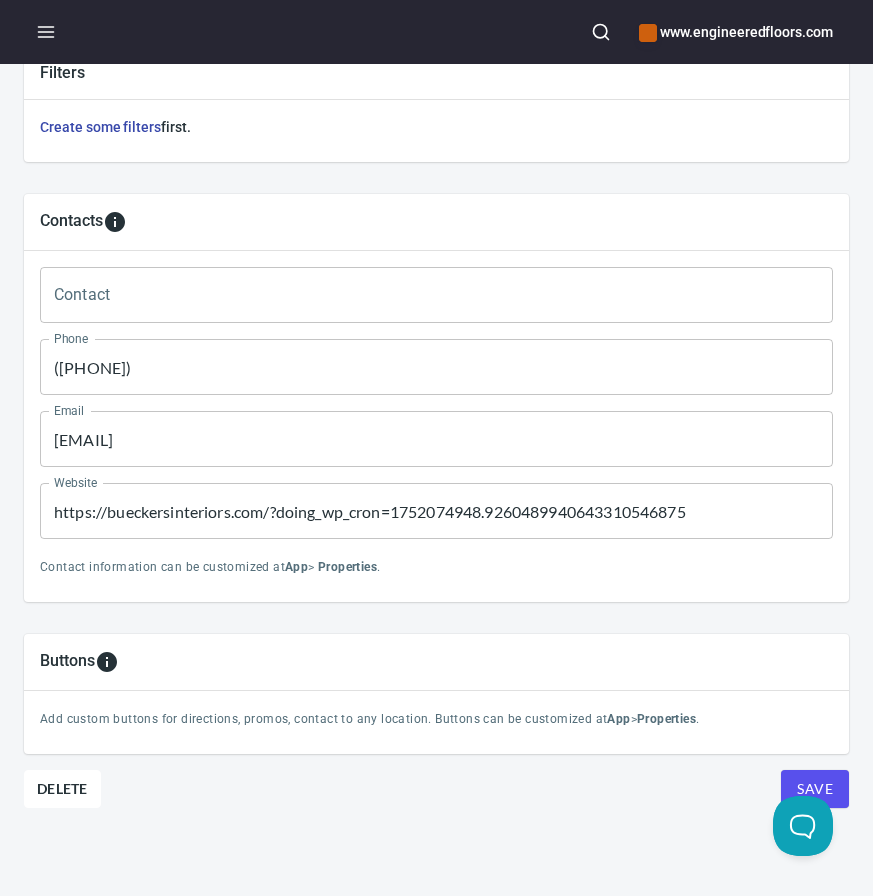 click on "([PHONE])" at bounding box center [436, 367] 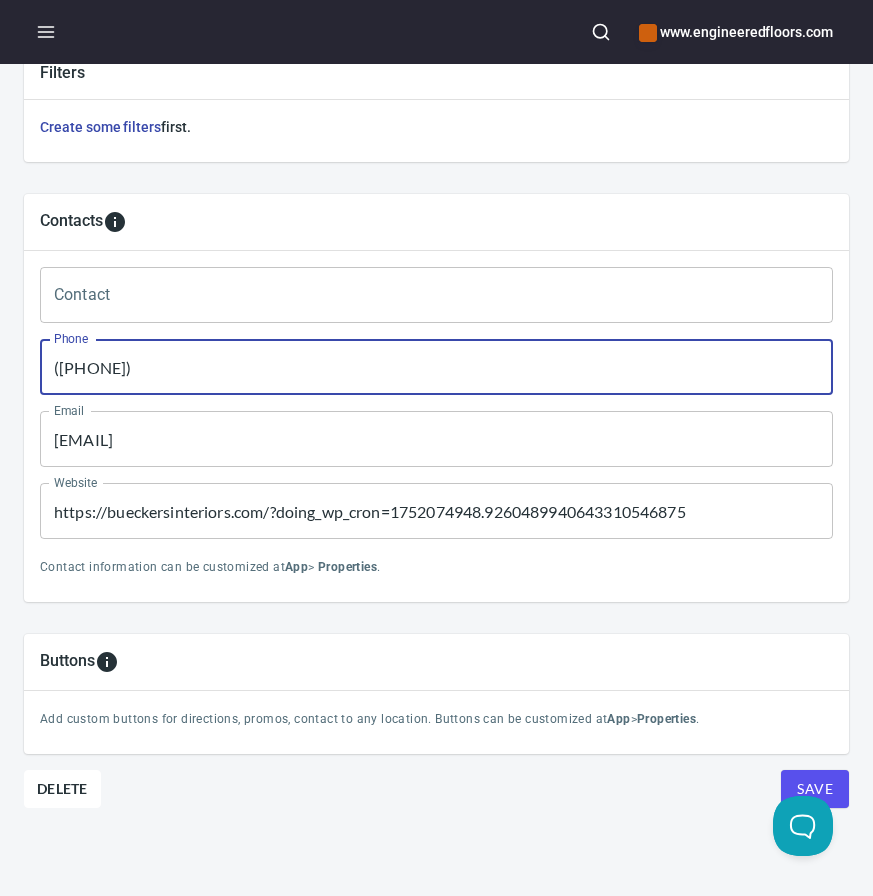 click on "([PHONE])" at bounding box center (436, 367) 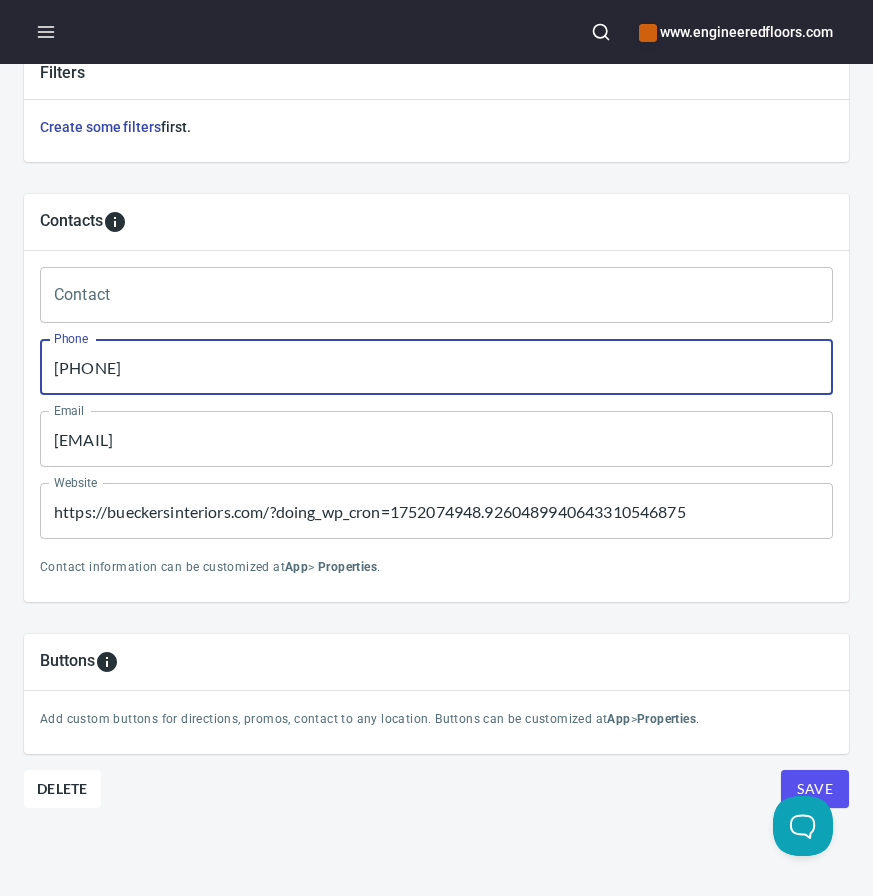 type on "[PHONE]" 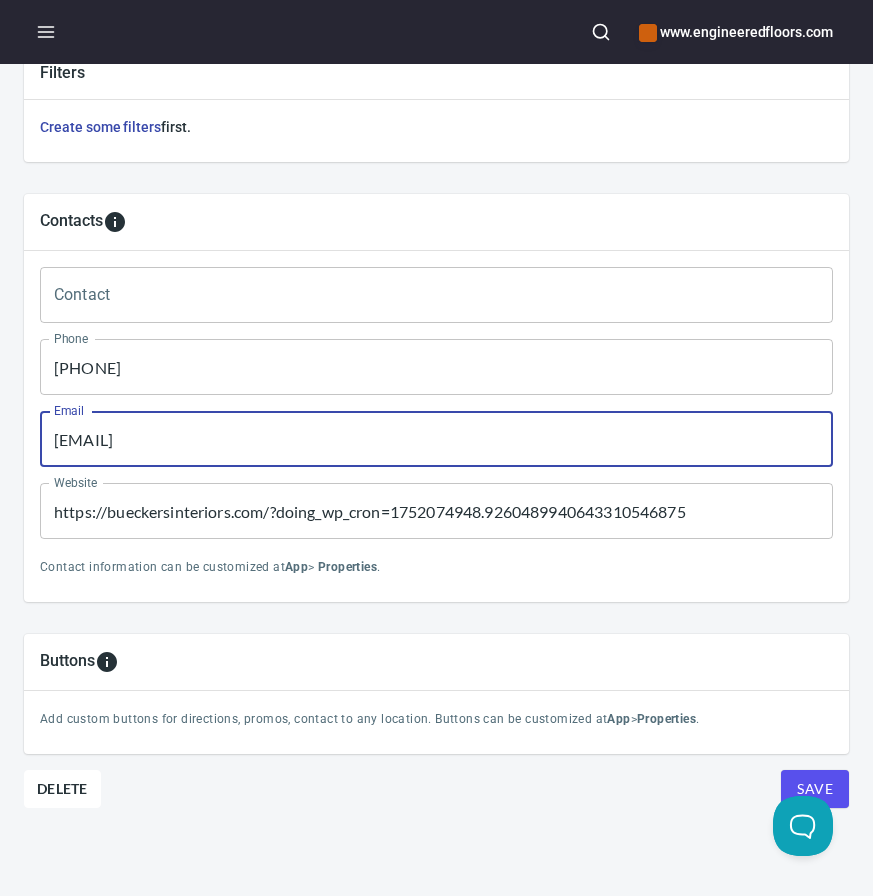 click on "[EMAIL]" at bounding box center [436, 439] 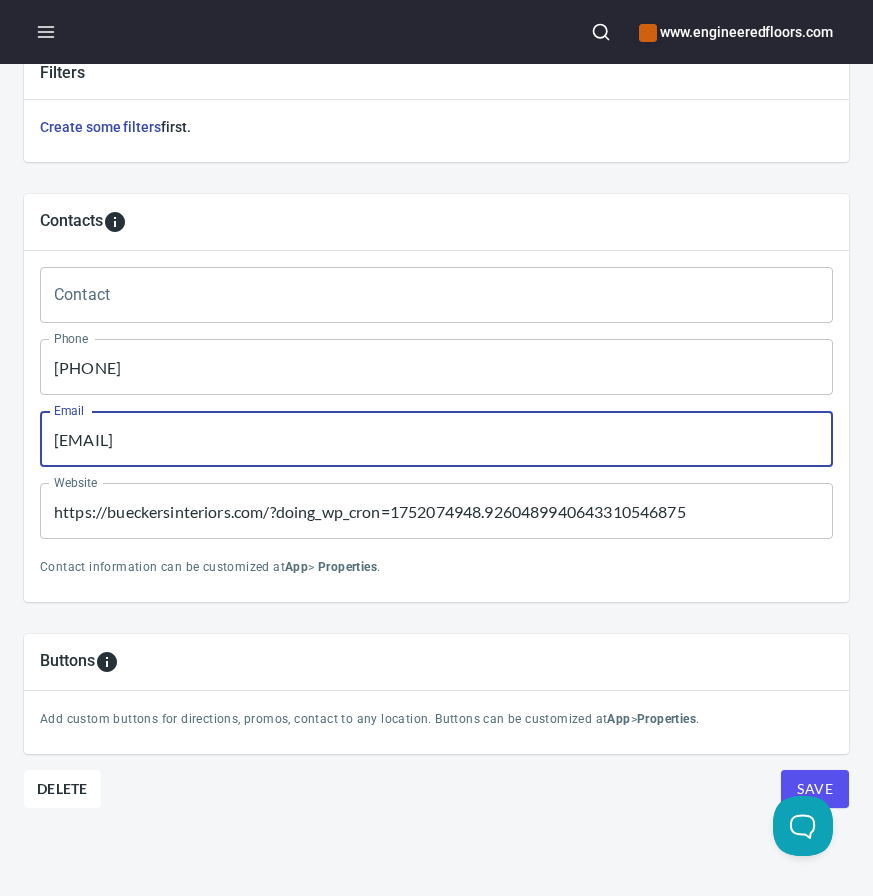 click on "[EMAIL]" at bounding box center [436, 439] 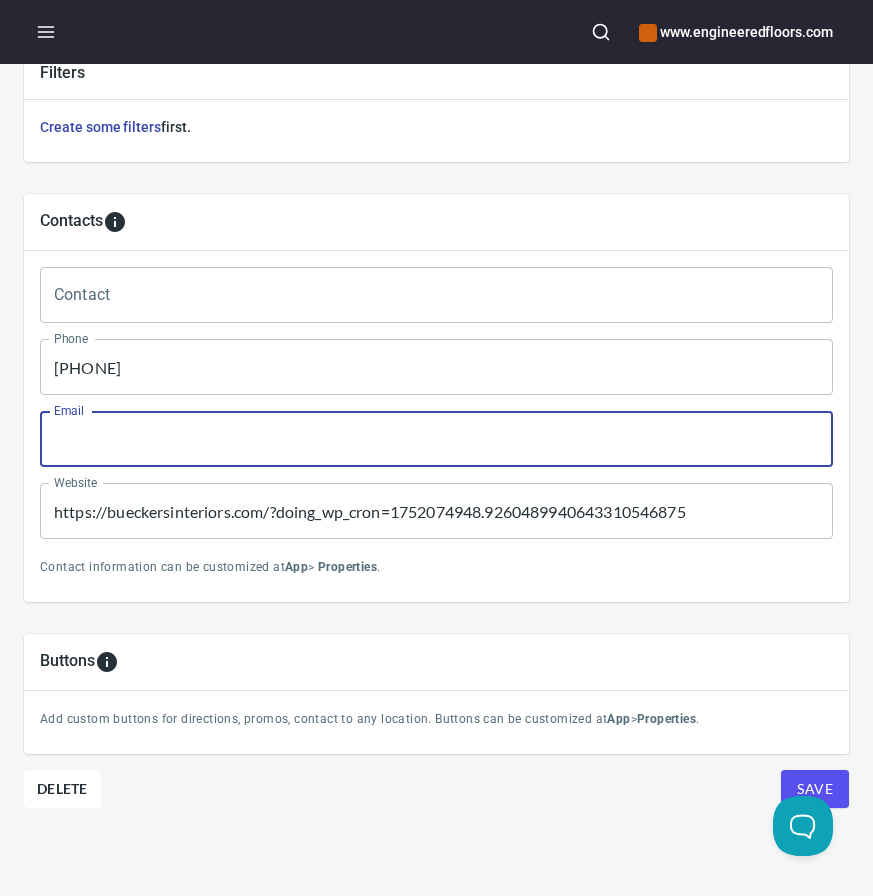 type 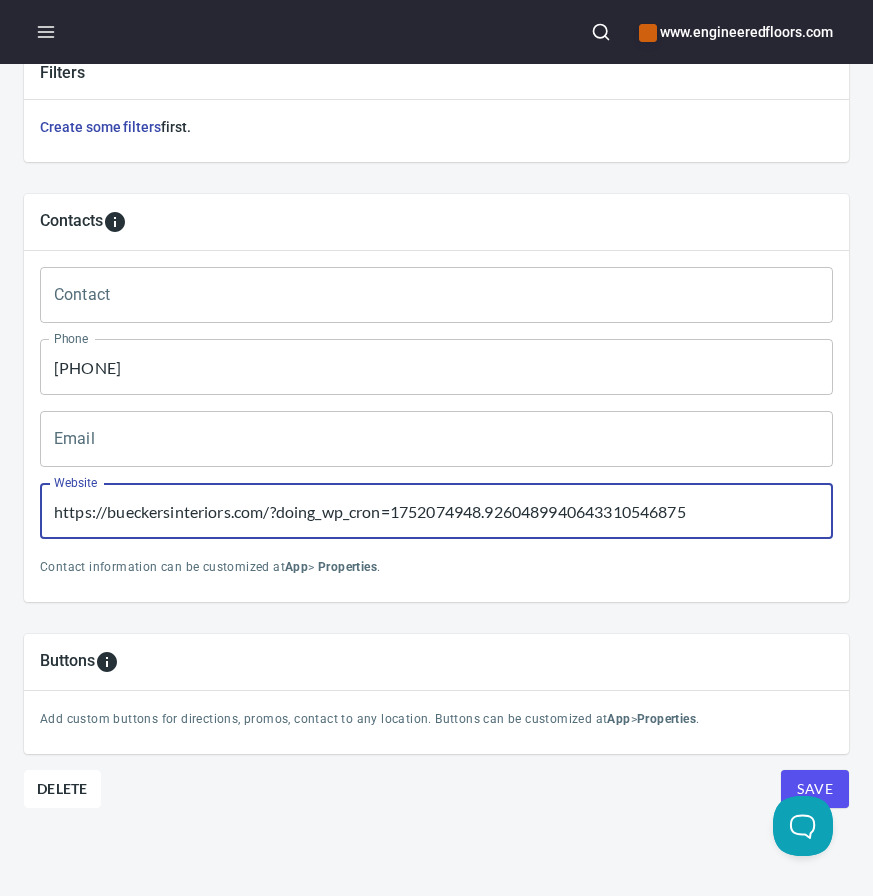 click on "https://bueckersinteriors.com/?doing_wp_cron=1752074948.9260489940643310546875" at bounding box center (436, 511) 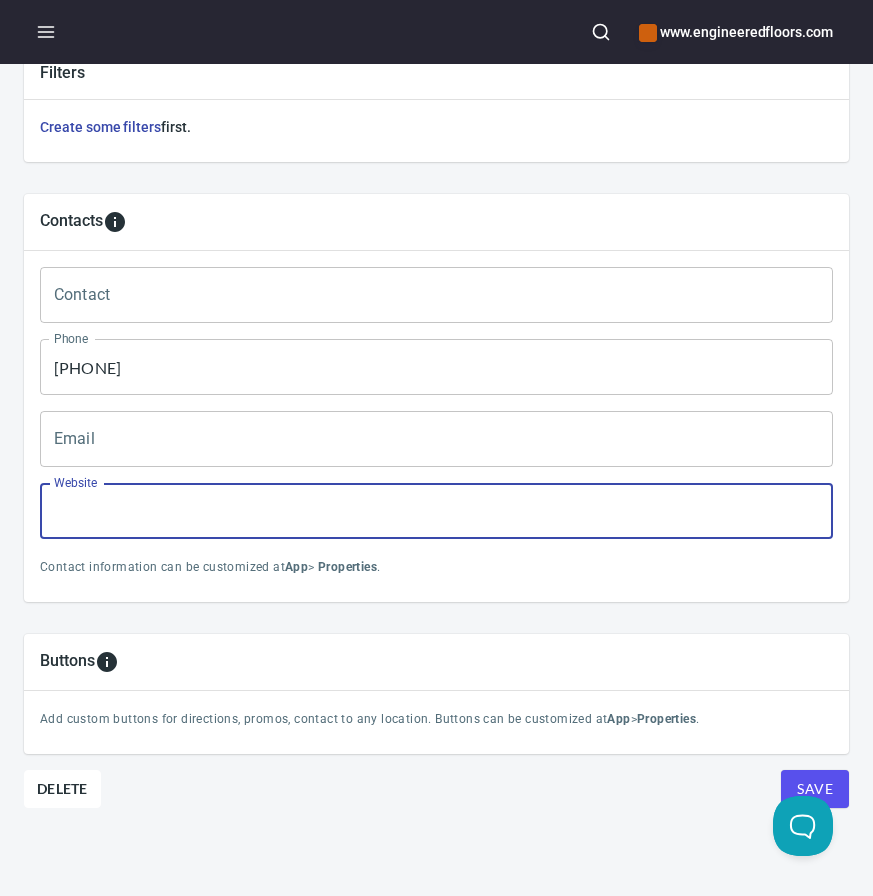 type 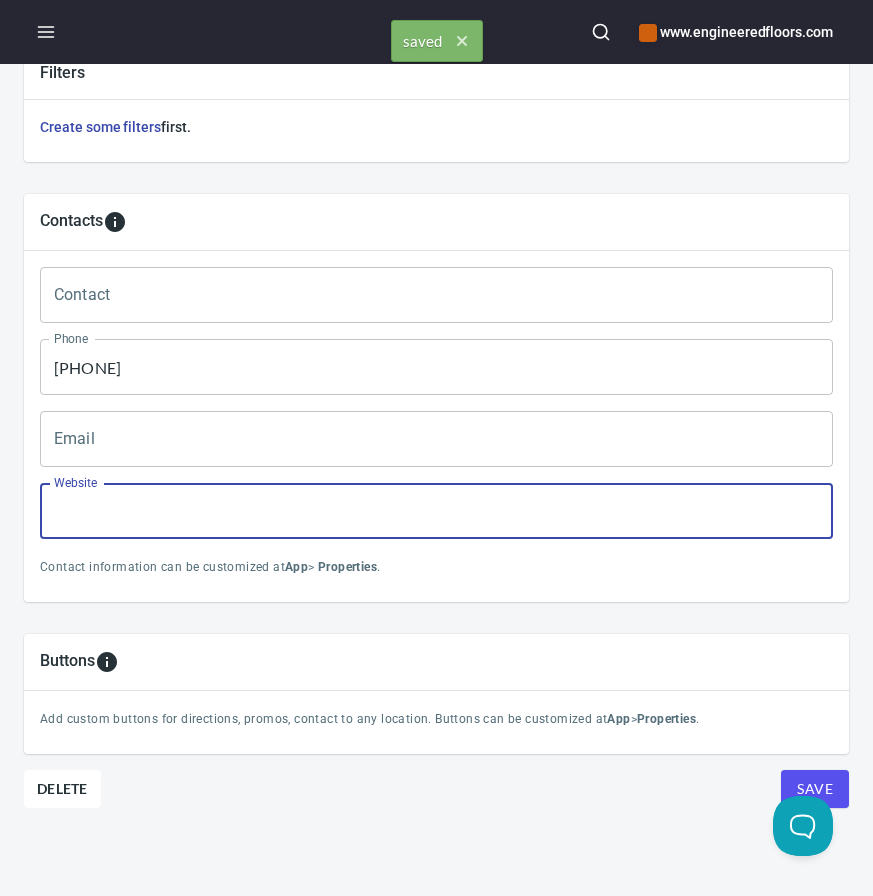 click on "Save" at bounding box center [815, 789] 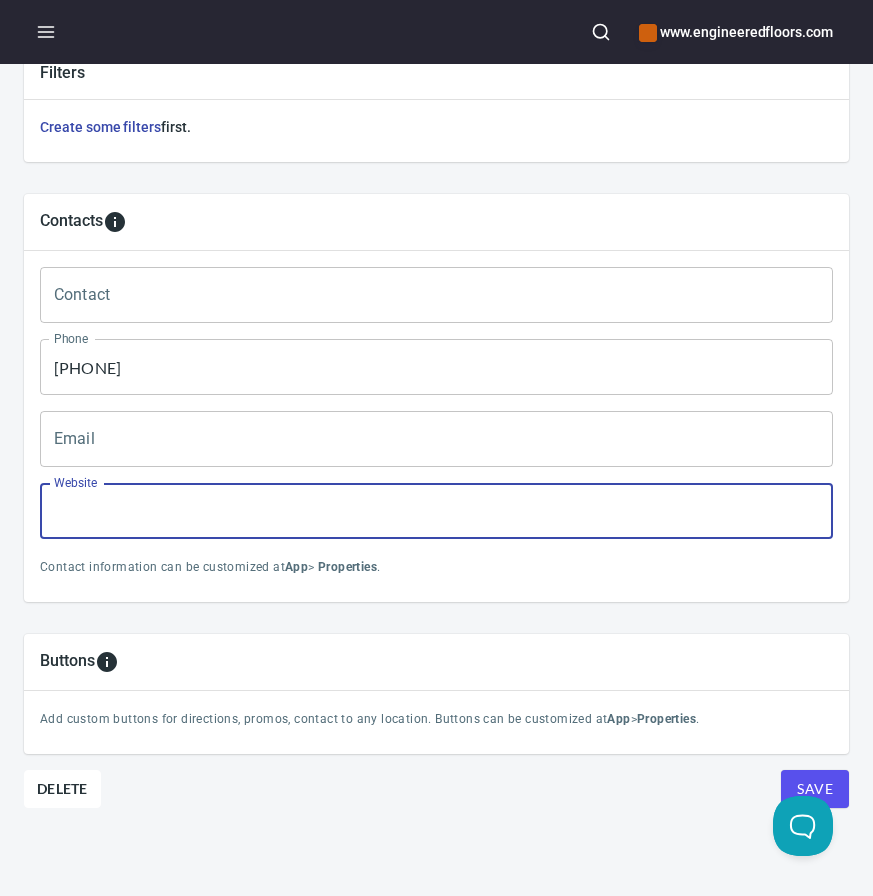 scroll, scrollTop: 0, scrollLeft: 0, axis: both 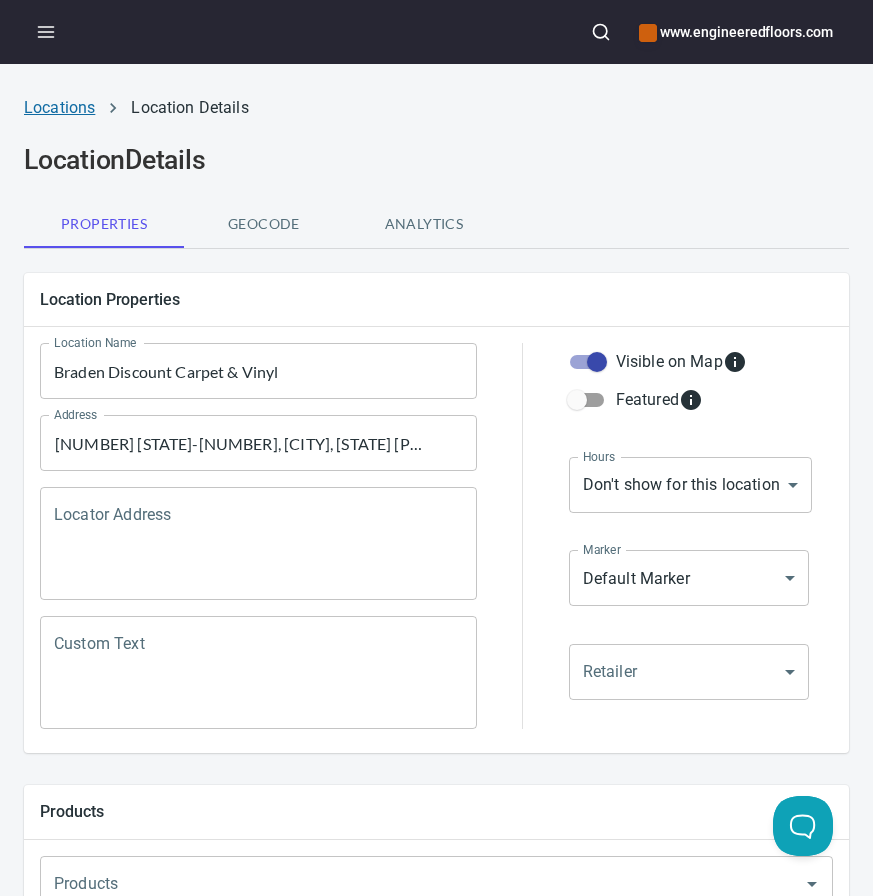 click on "Locations" at bounding box center [59, 107] 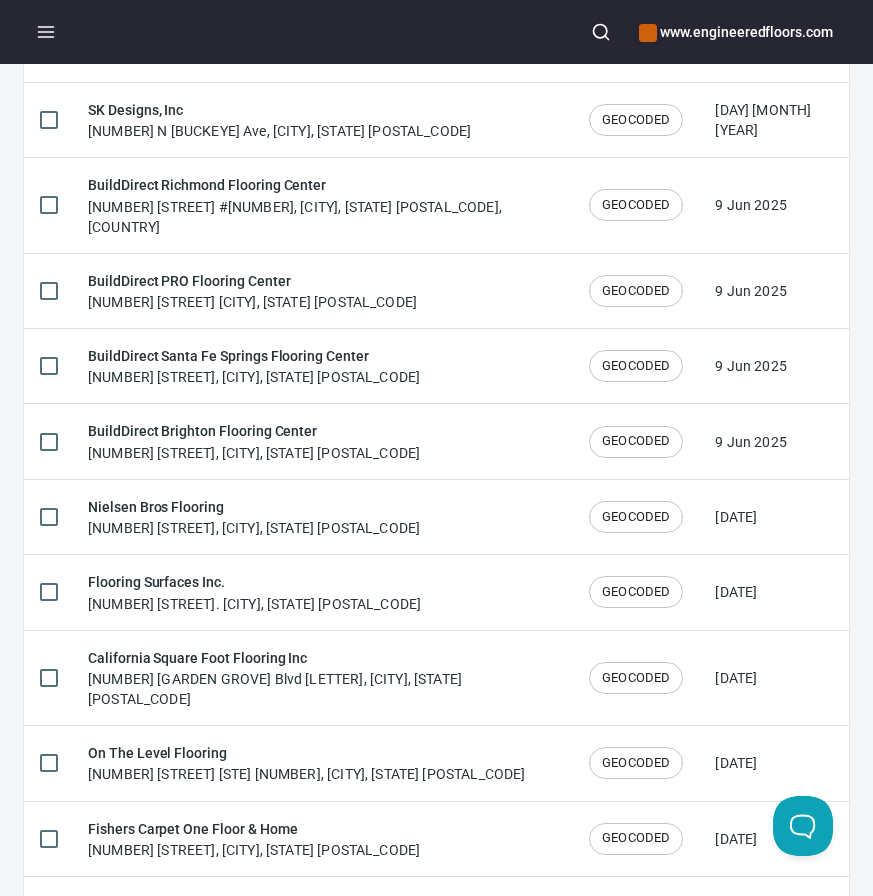 scroll, scrollTop: 3301, scrollLeft: 0, axis: vertical 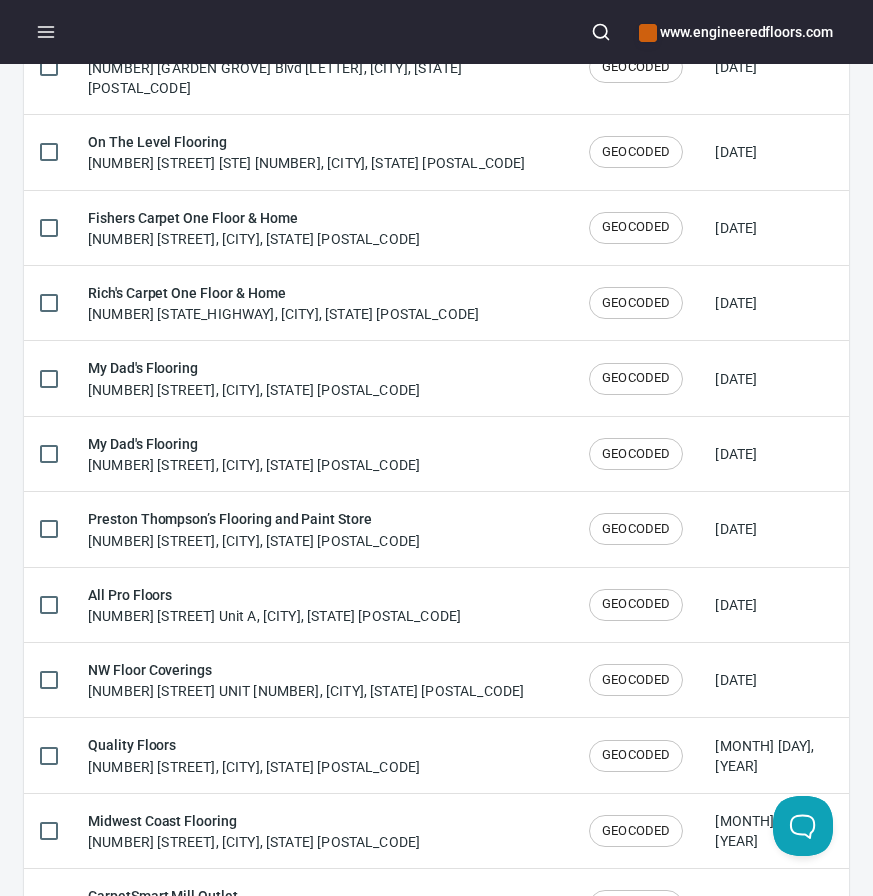 click at bounding box center (221, 1046) 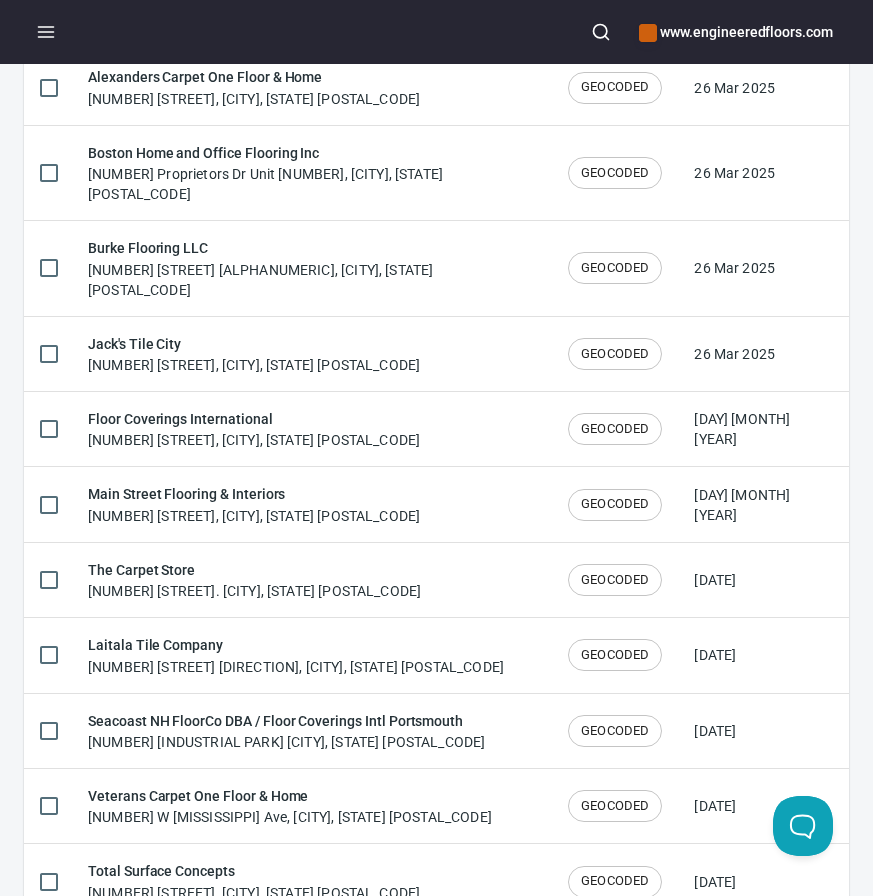 type 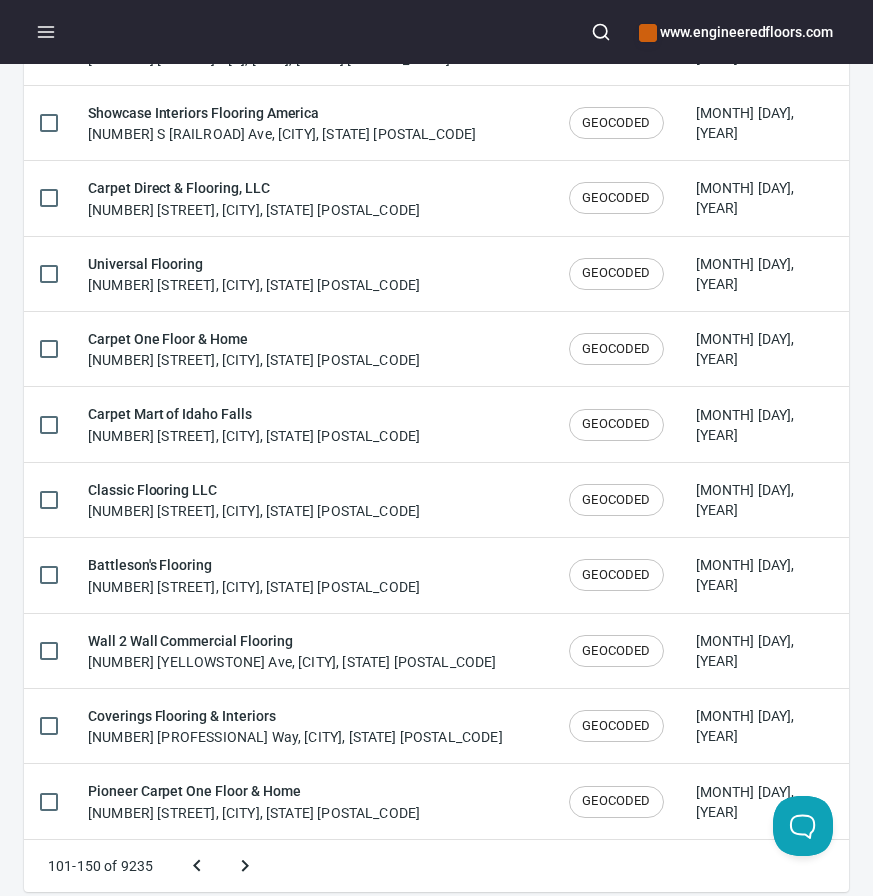 click at bounding box center (245, 866) 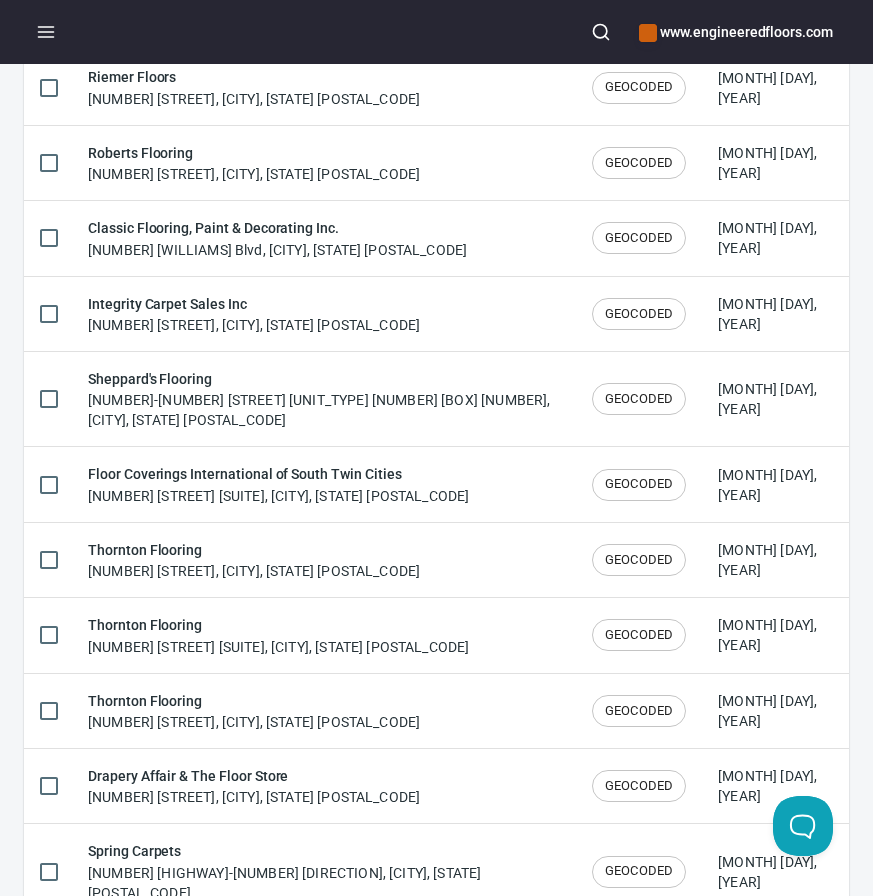 click at bounding box center [362, 946] 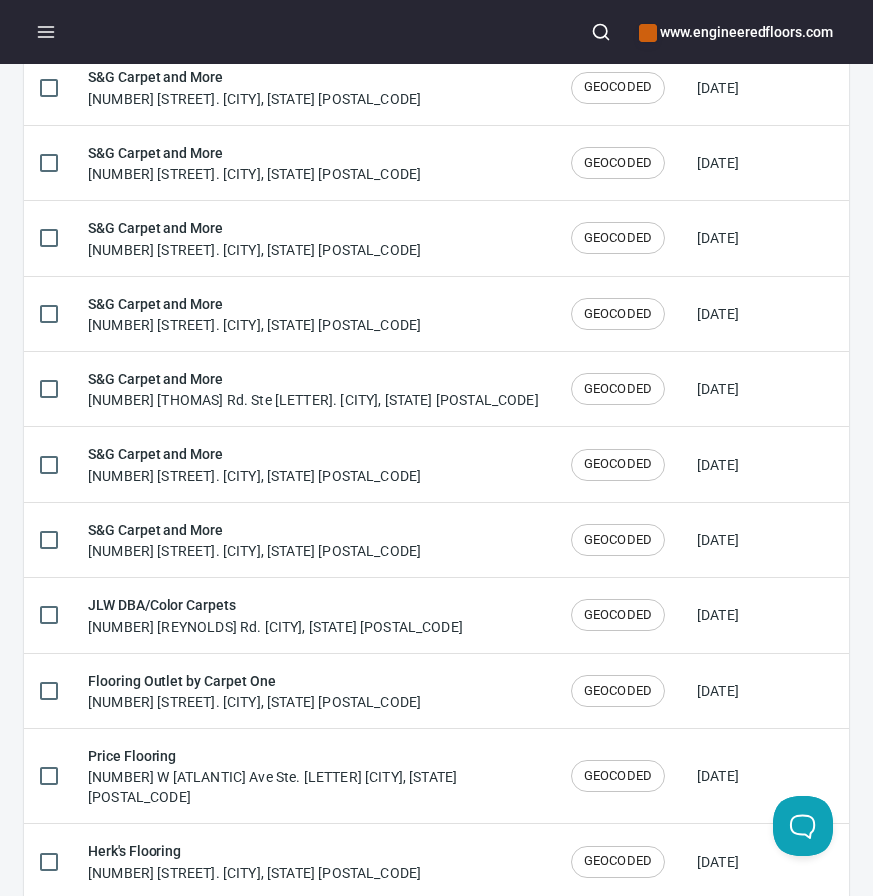 click at bounding box center [362, 926] 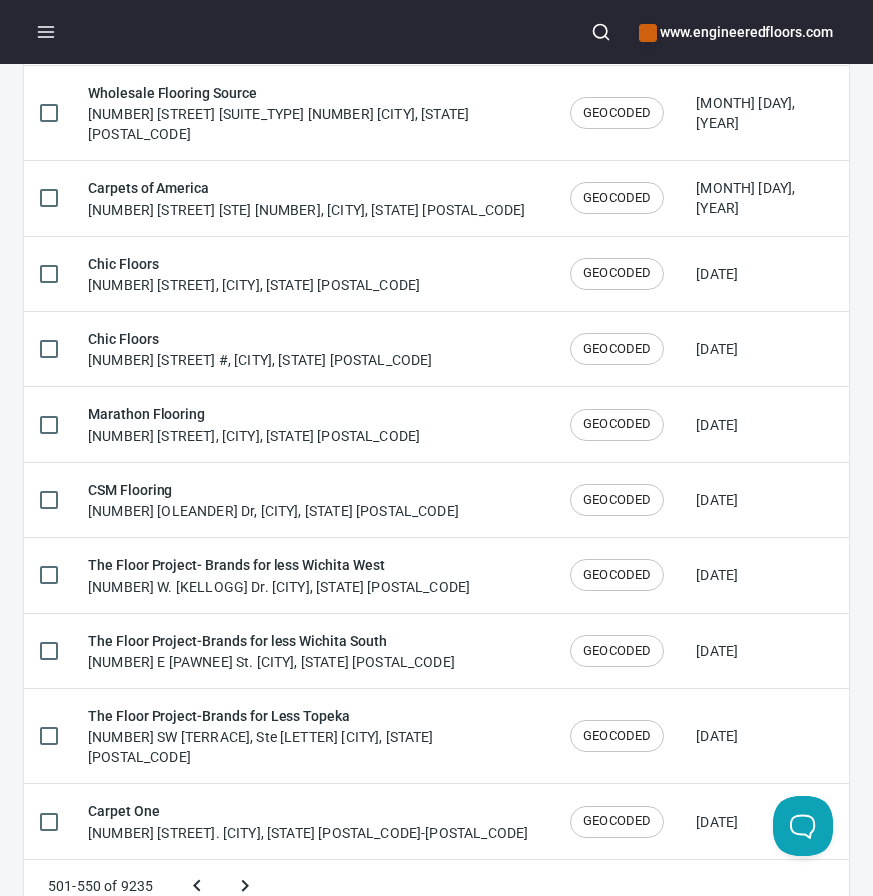 click at bounding box center [245, 886] 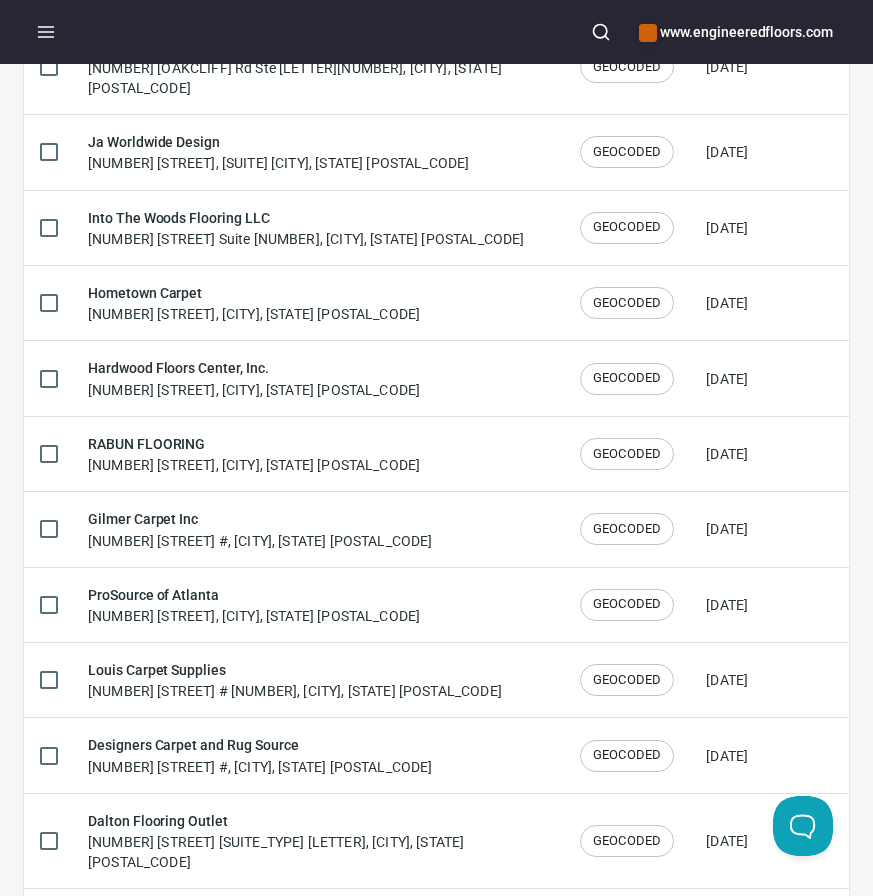 click at bounding box center [362, 1066] 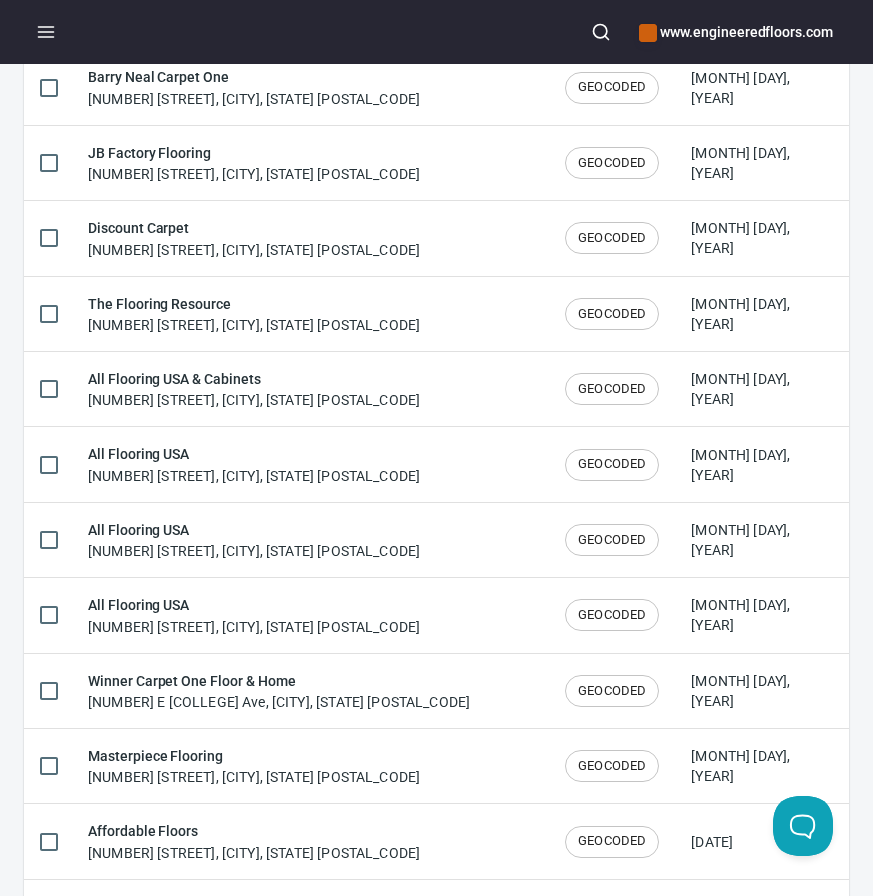 click at bounding box center (262, 906) 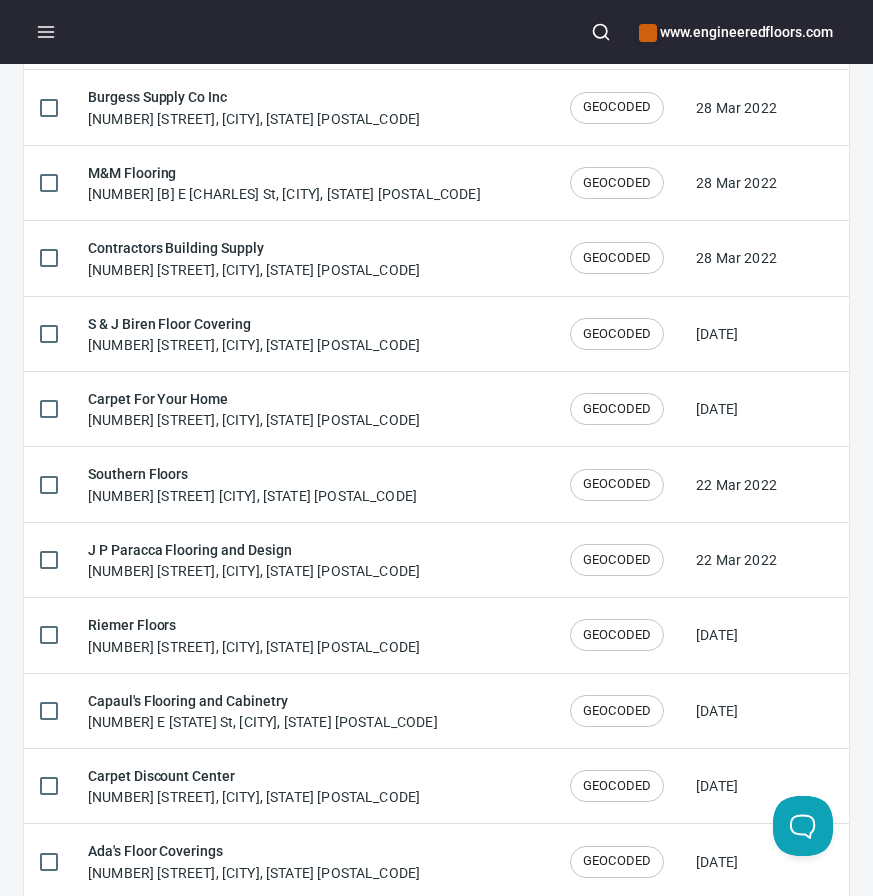 click at bounding box center [262, 926] 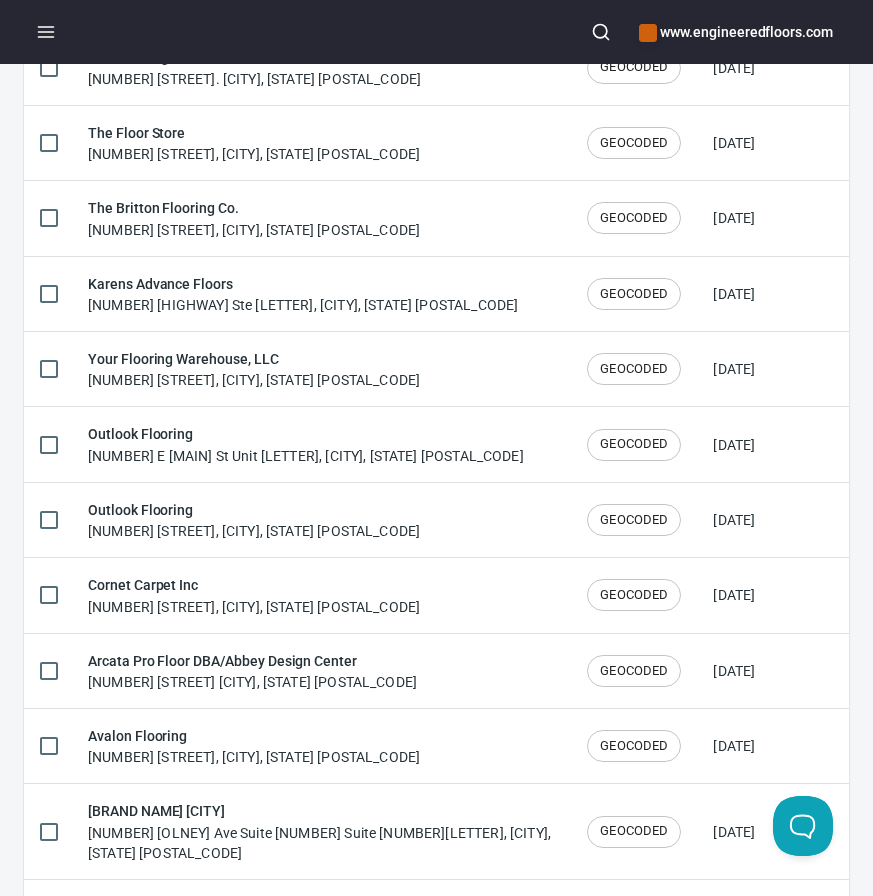 click at bounding box center [262, 906] 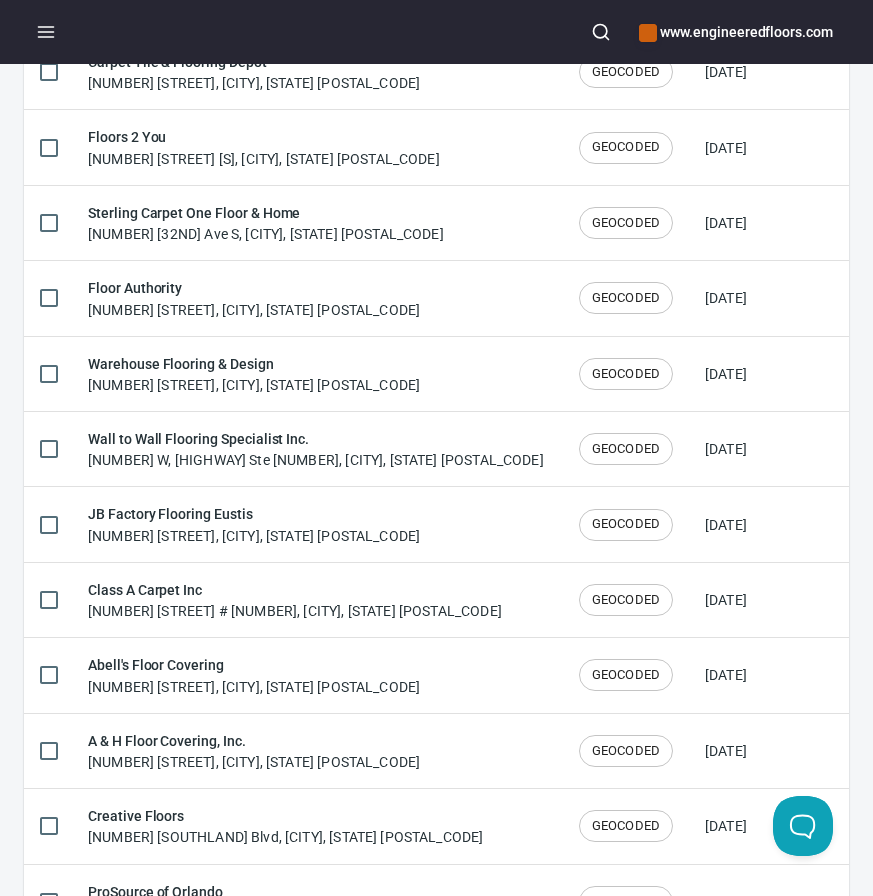 click at bounding box center [362, 966] 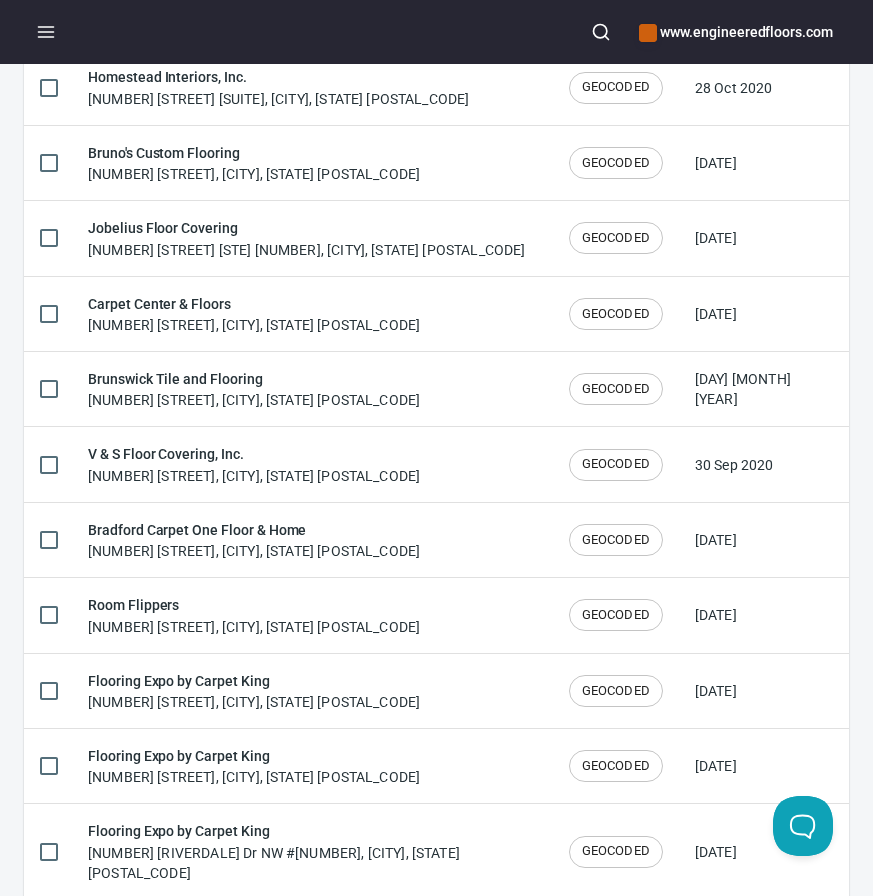 click at bounding box center (362, 926) 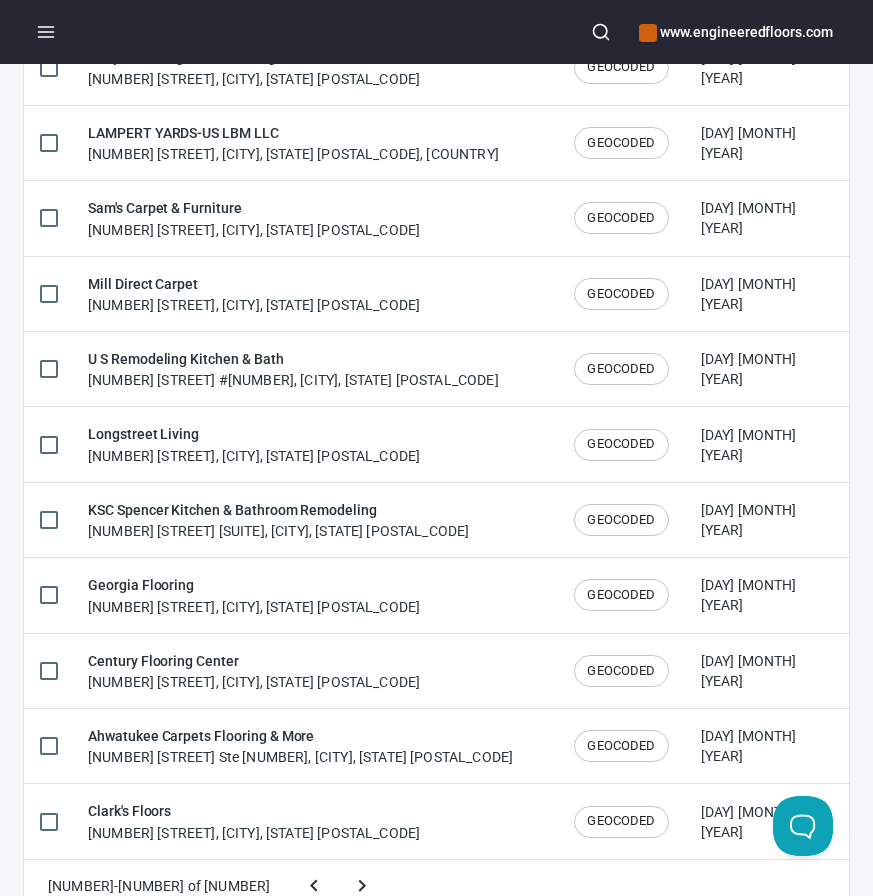 click at bounding box center (362, 886) 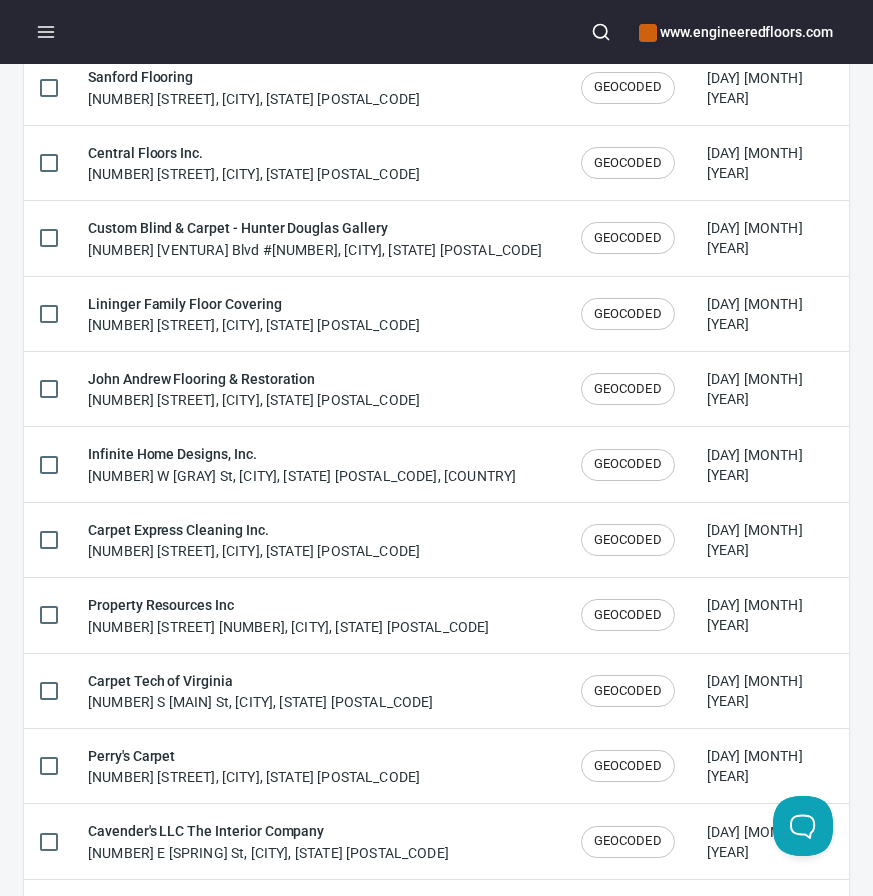 click at bounding box center (362, 906) 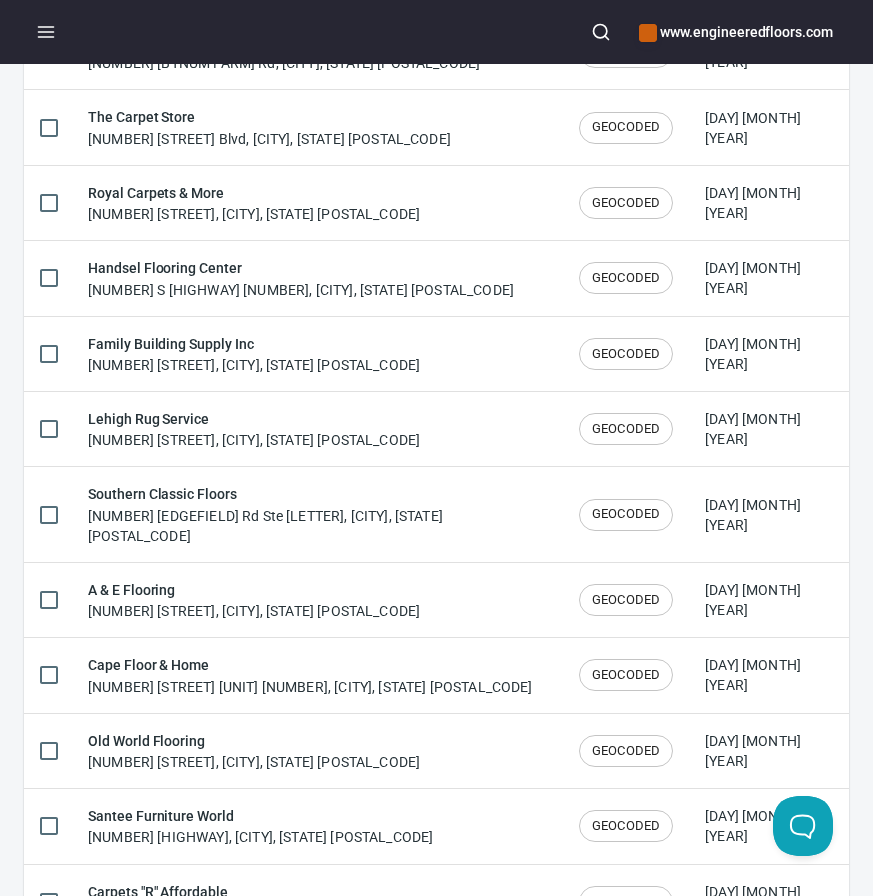 click at bounding box center (262, 966) 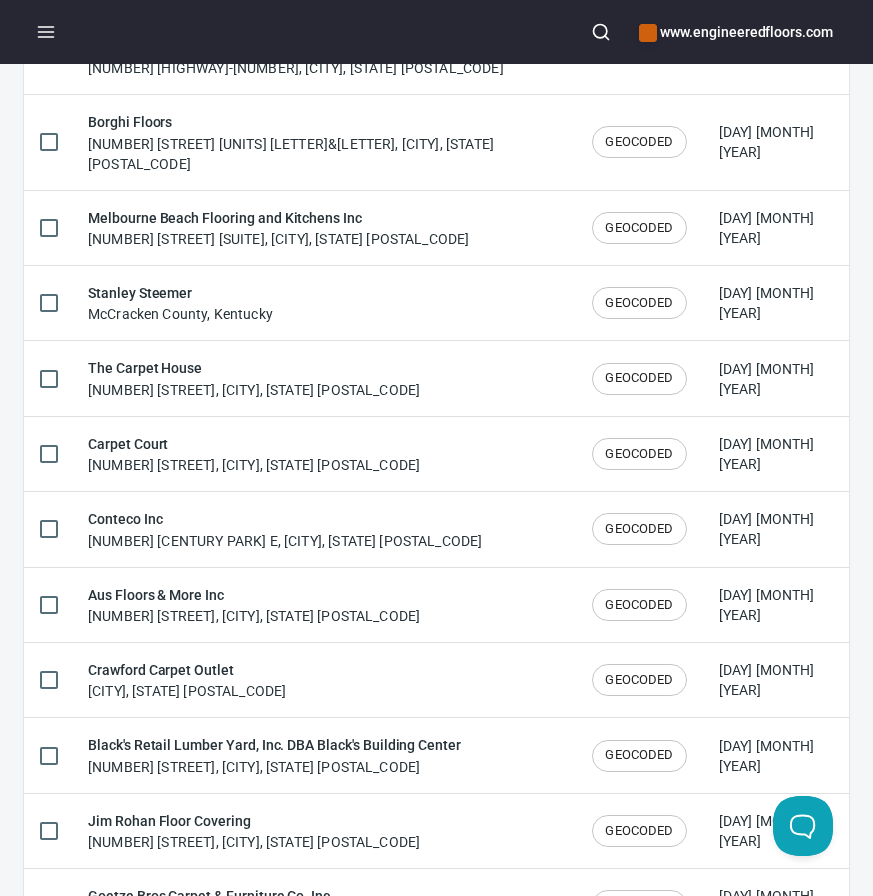 click at bounding box center (362, 971) 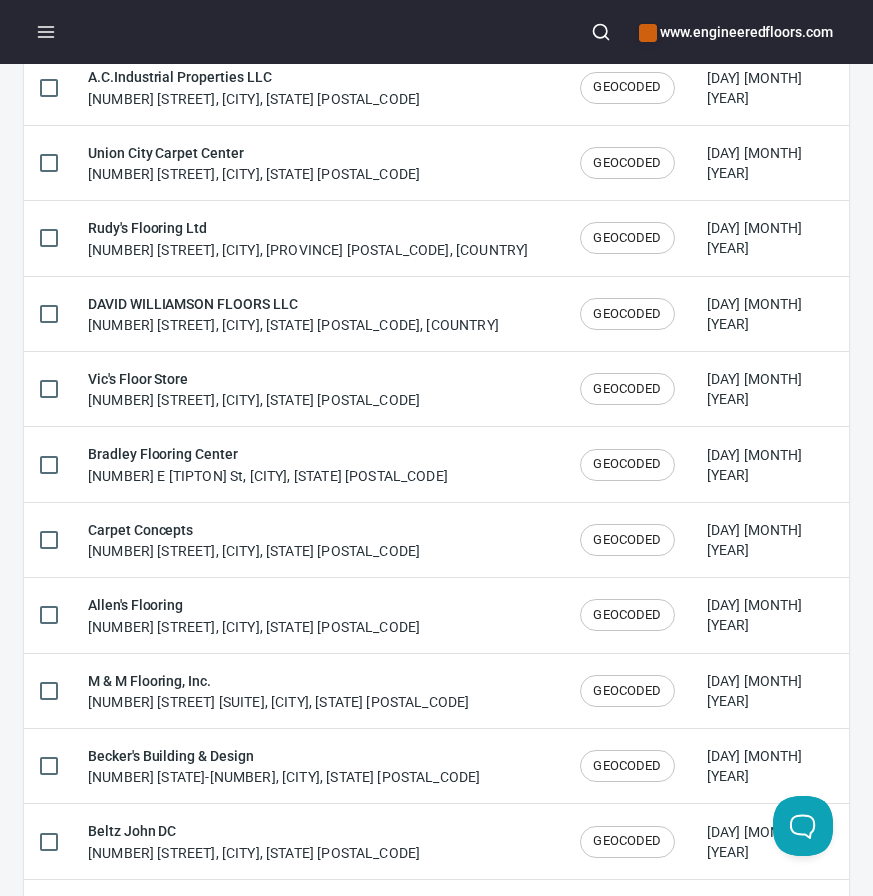 click at bounding box center [262, 906] 